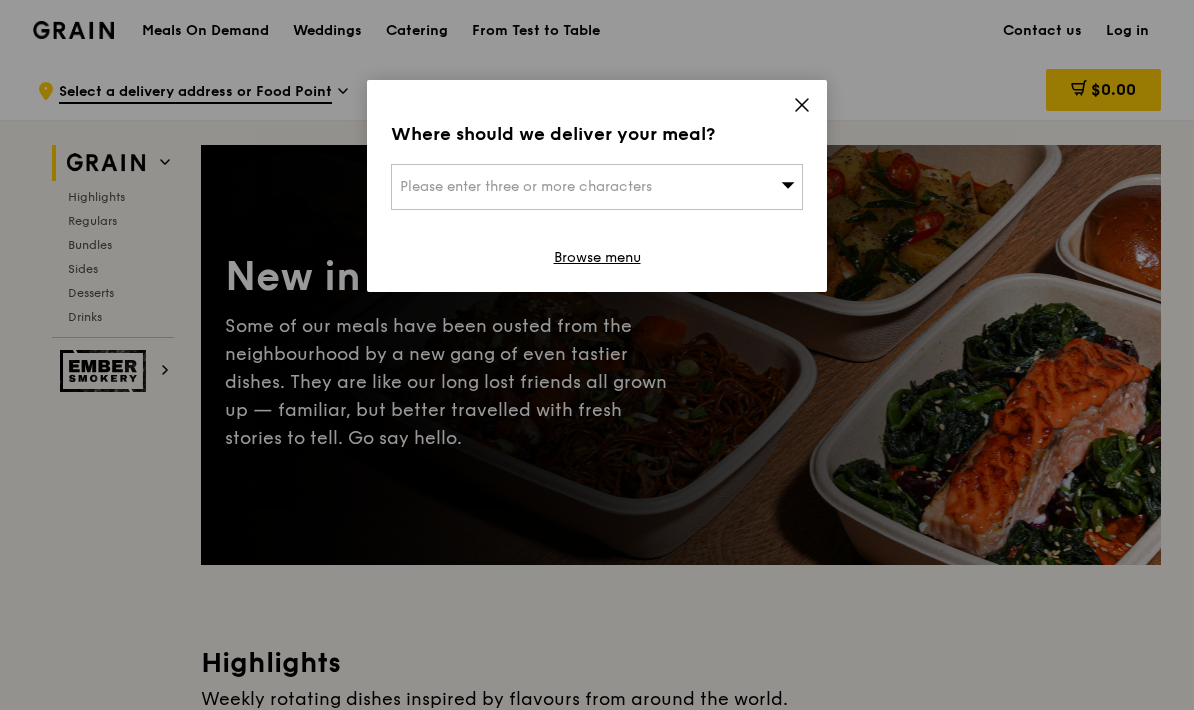 scroll, scrollTop: 0, scrollLeft: 0, axis: both 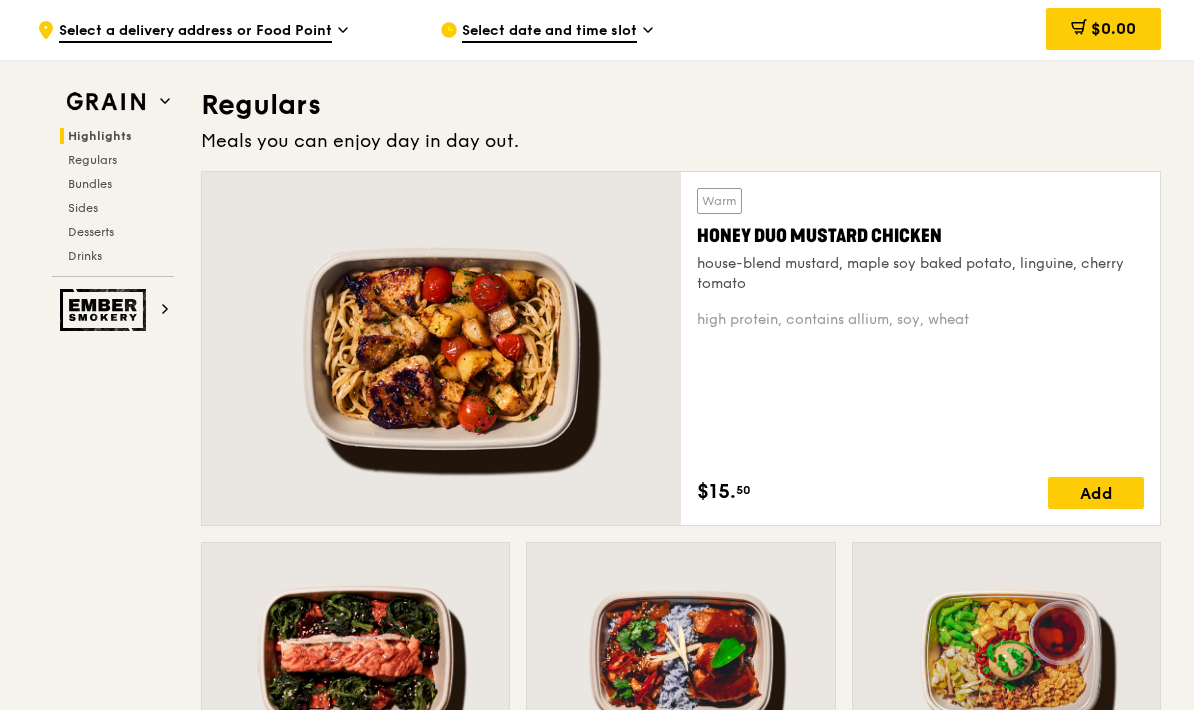 click at bounding box center [441, 348] 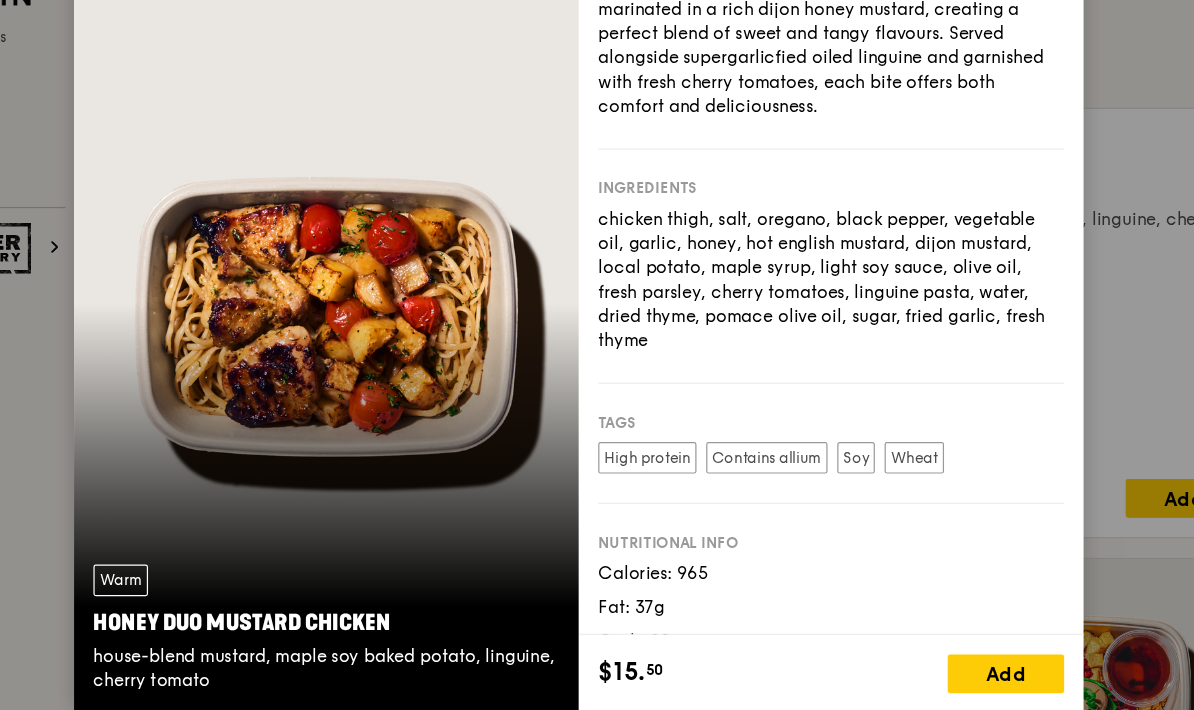 scroll, scrollTop: 1286, scrollLeft: 0, axis: vertical 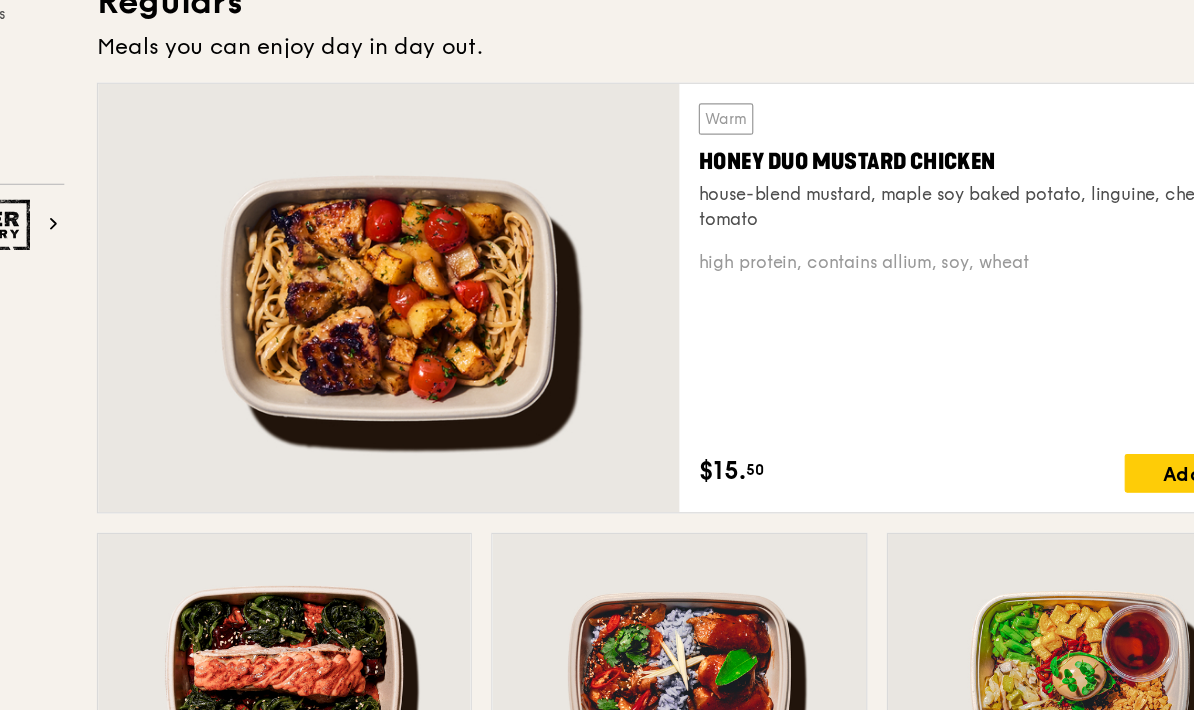 click on "Warm
Honey Duo Mustard Chicken
house-blend mustard, maple soy baked potato, linguine, cherry tomato
high protein, contains allium, soy, wheat
$15.
50
Add" at bounding box center [920, 370] 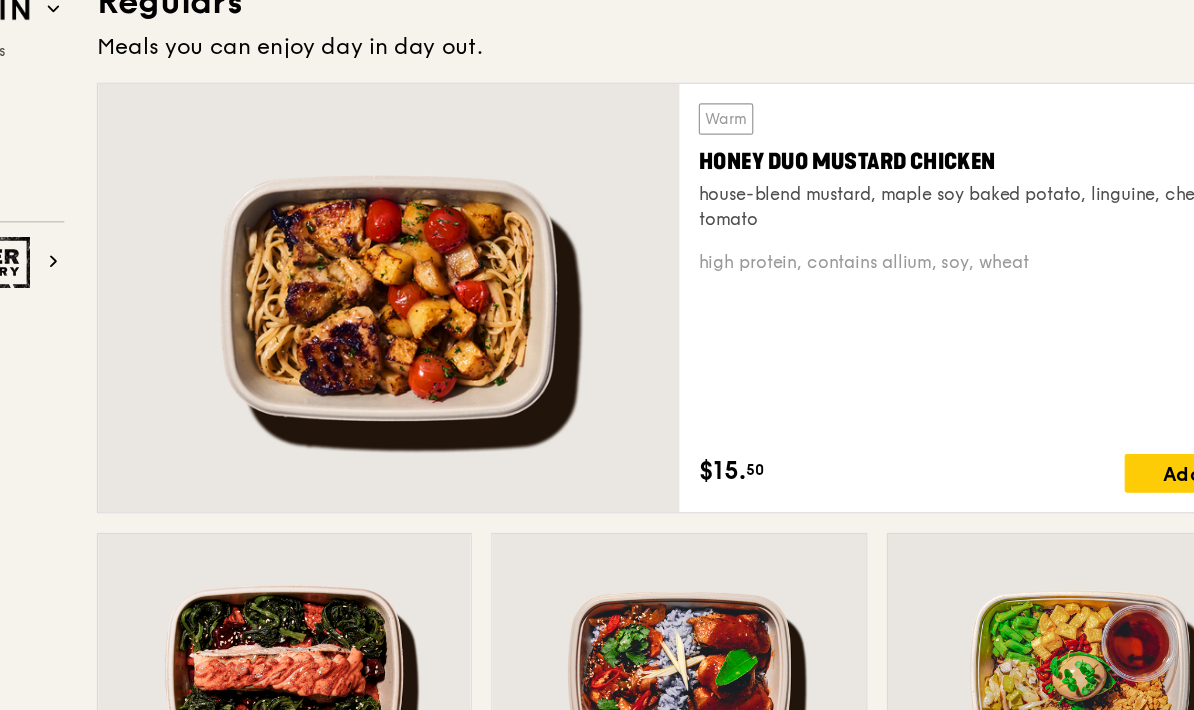 scroll, scrollTop: 1317, scrollLeft: 0, axis: vertical 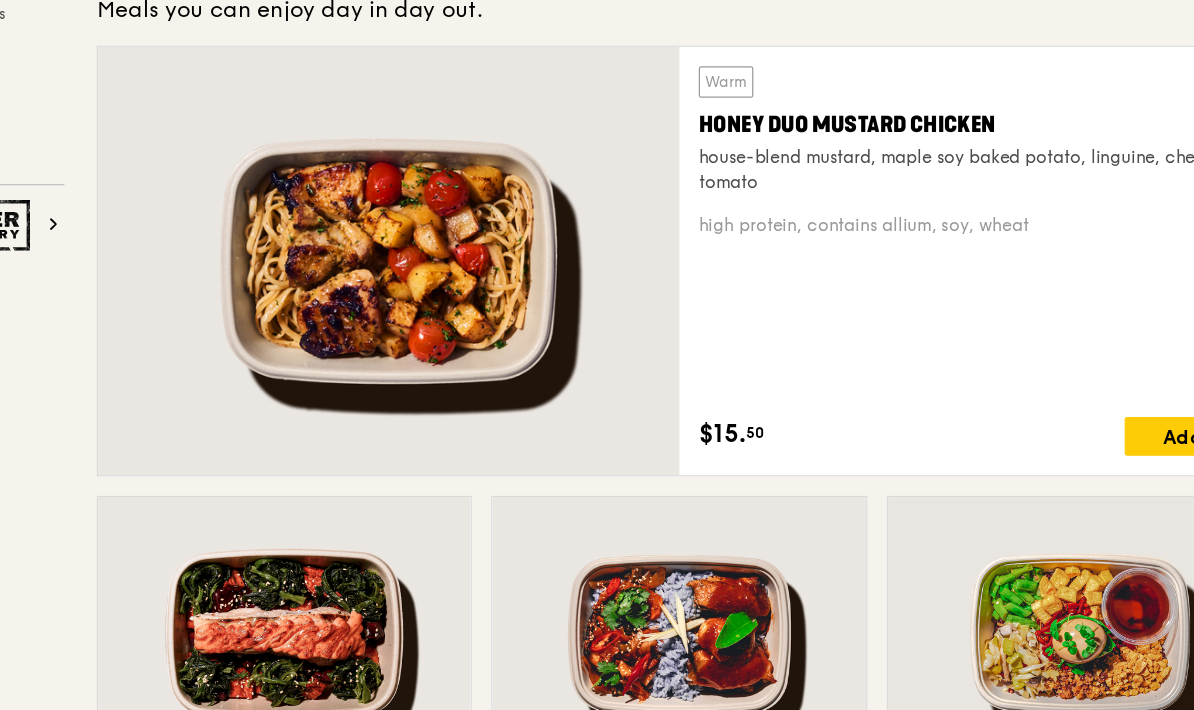 click at bounding box center [441, 339] 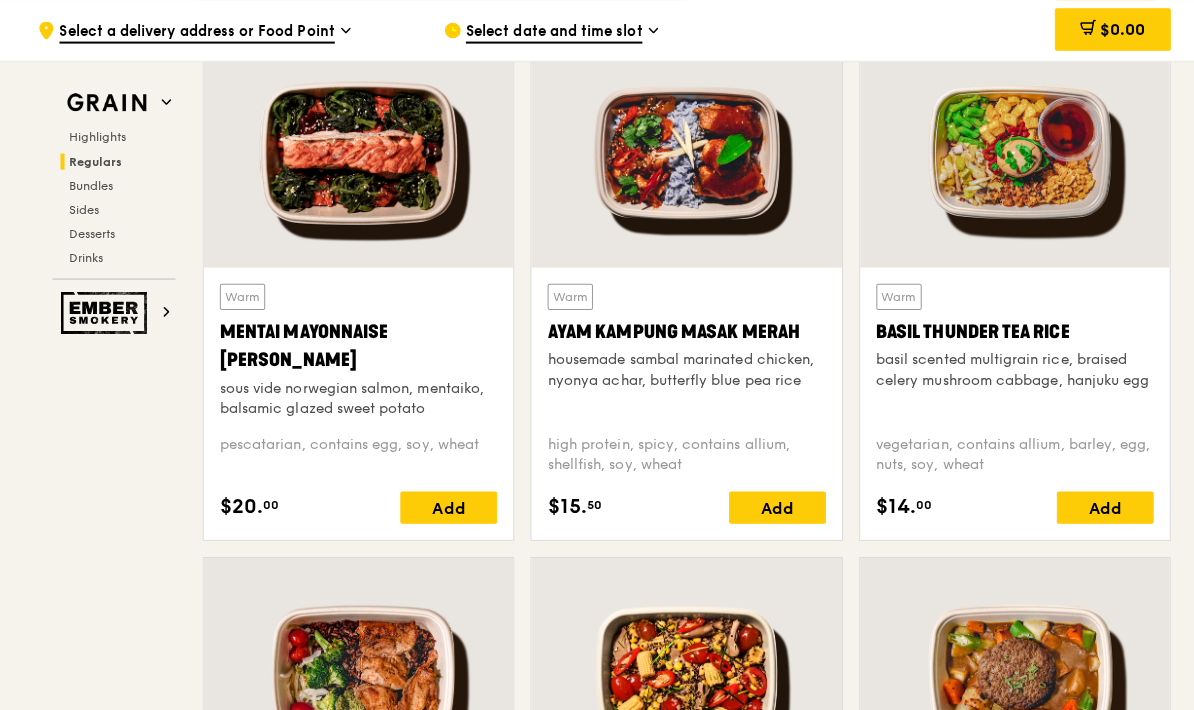 scroll, scrollTop: 1807, scrollLeft: 0, axis: vertical 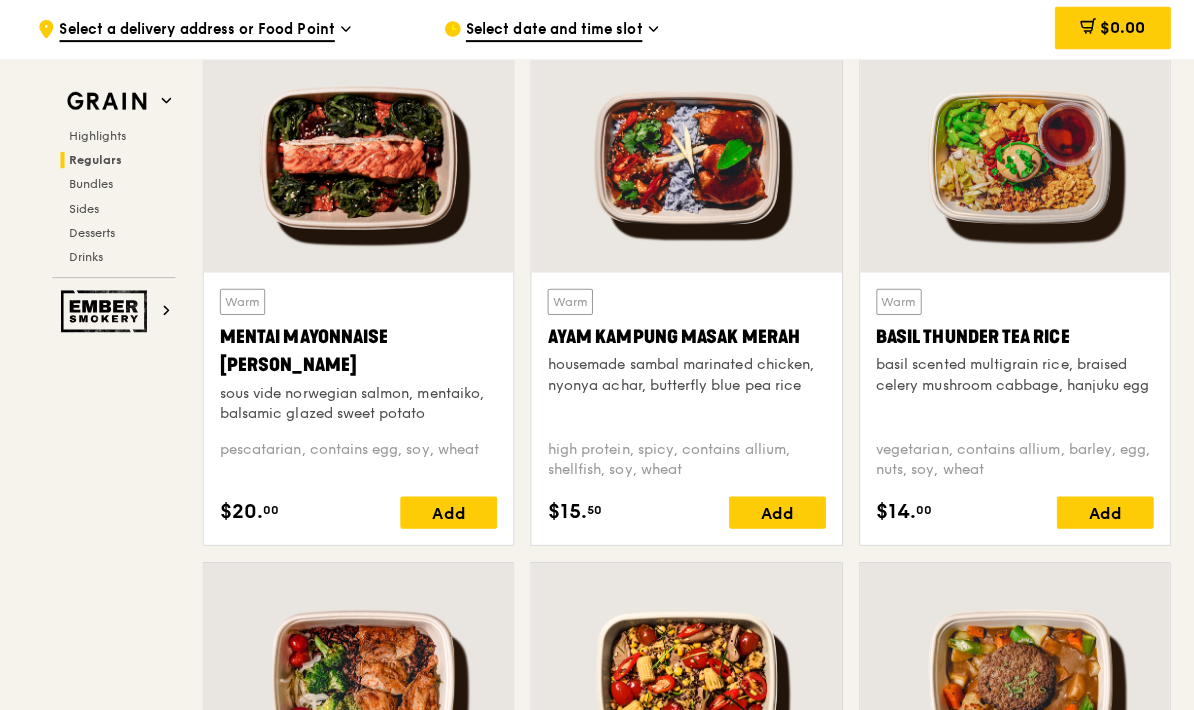 click at bounding box center [355, 157] 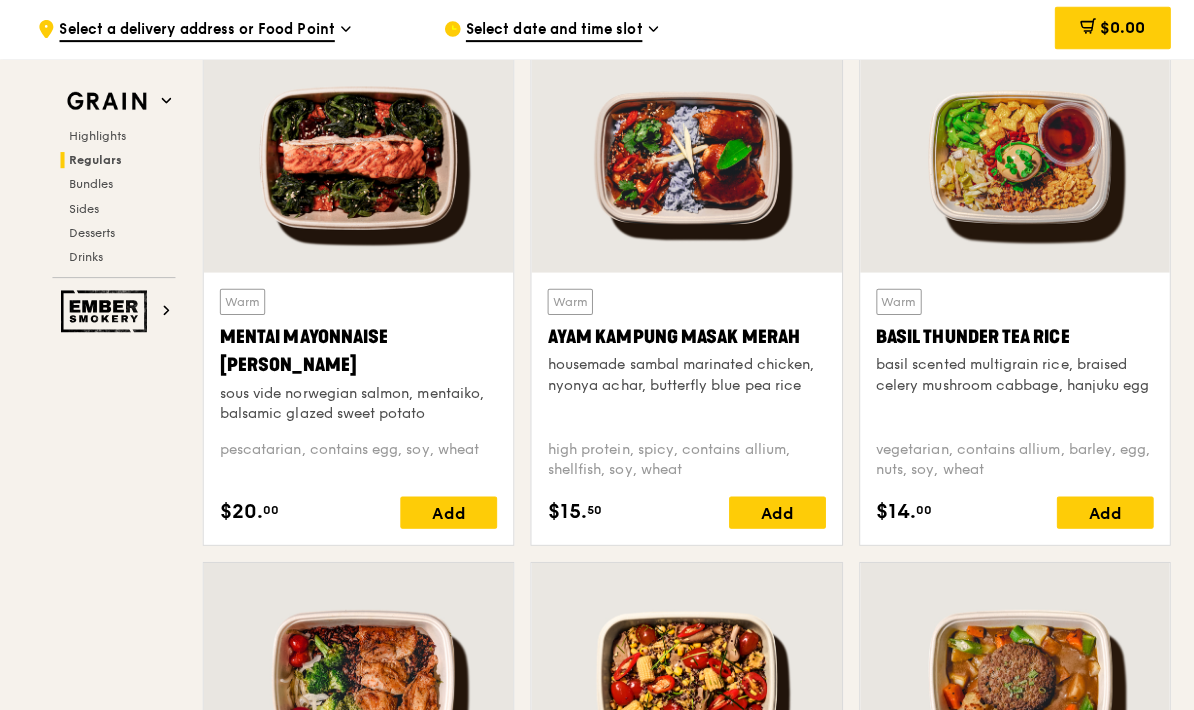 click on "basil scented multigrain rice, braised celery mushroom cabbage, hanjuku egg" at bounding box center (1006, 373) 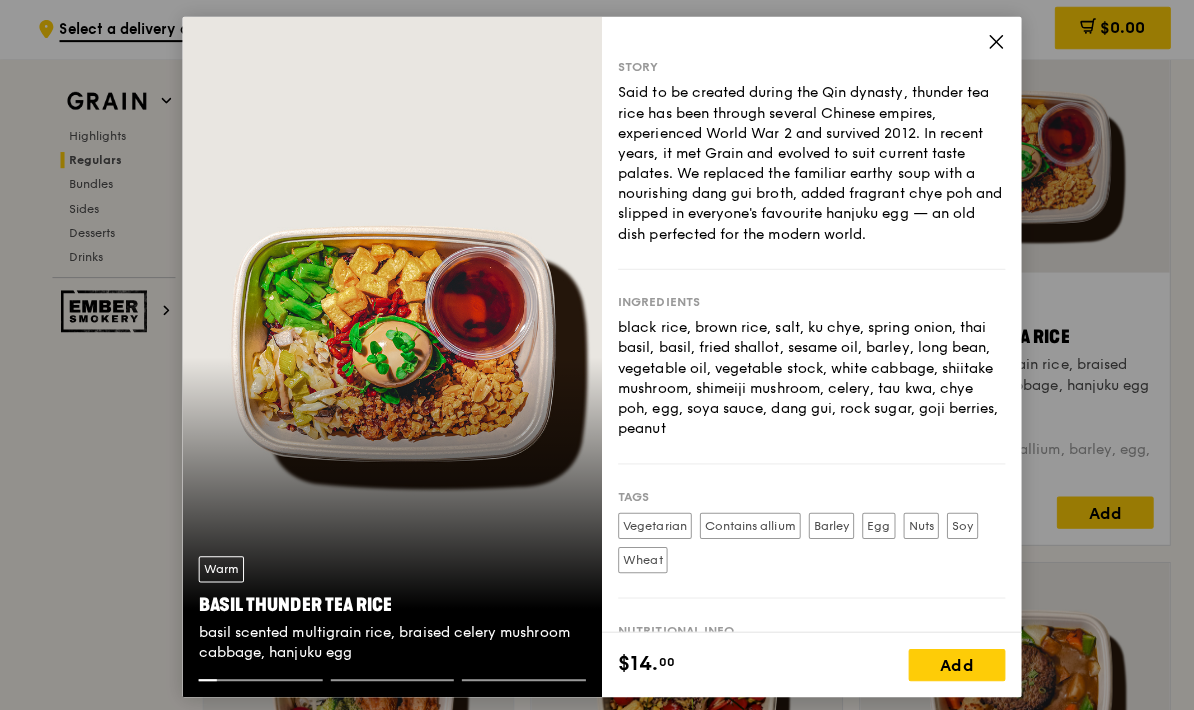click on "Warm
Basil Thunder Tea [PERSON_NAME] scented multigrain rice, braised celery mushroom cabbage, hanjuku egg" at bounding box center [389, 355] 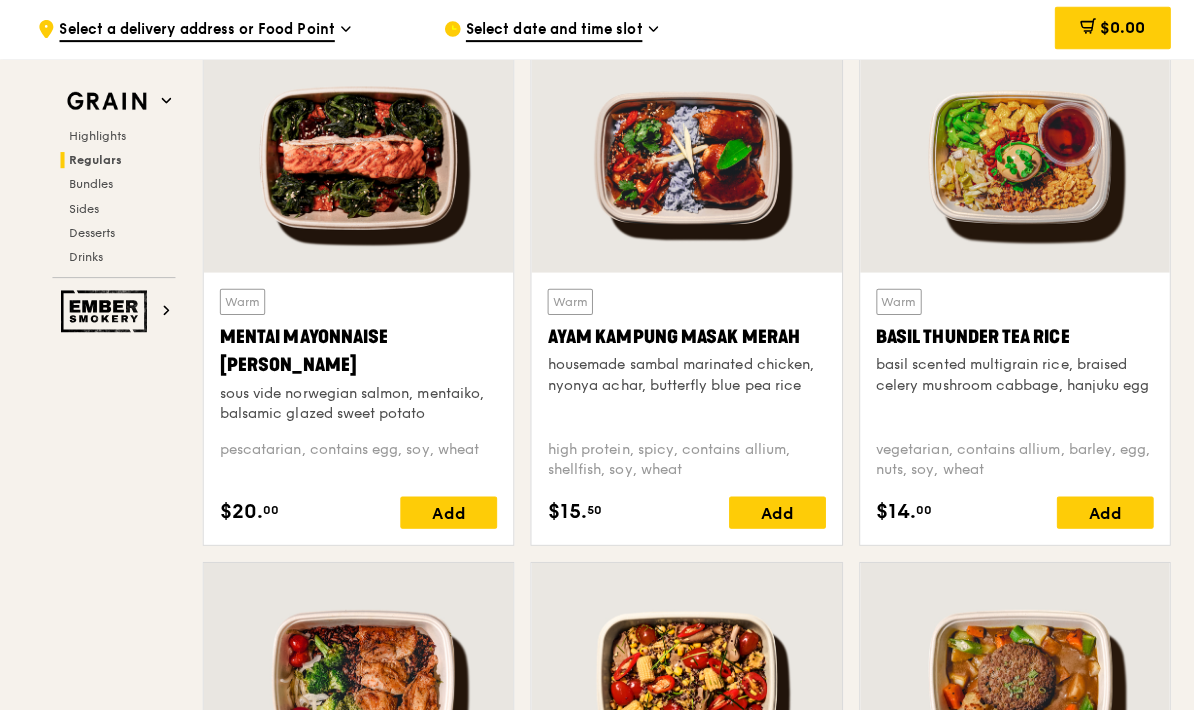 click on "Grain
Highlights
Regulars
Bundles
Sides
Desserts
Drinks
Ember Smokery
New in the hood Some of our meals have been ousted from the neighbourhood by a new gang of even tastier dishes. They are like our long lost friends all grown up — familiar, but better travelled with fresh stories to tell. Go say hello.
Highlights
Weekly rotating dishes inspired by flavours from around the world.
Warm
Grain's [PERSON_NAME] Chicken Stew (and buns)
with nyonya [PERSON_NAME] paste, mini bread roll, roasted potato
spicy, contains allium, dairy, egg, soy, wheat
$15.
00
Add
Warm
Tuscan Garlic Cream White Fish
sanshoku steamed rice, traditional garlic cream sauce, sundried tomato
pescatarian, contains allium, dairy, soy
$15.
50
Add
Regulars
Warm
$6." at bounding box center [597, 2505] 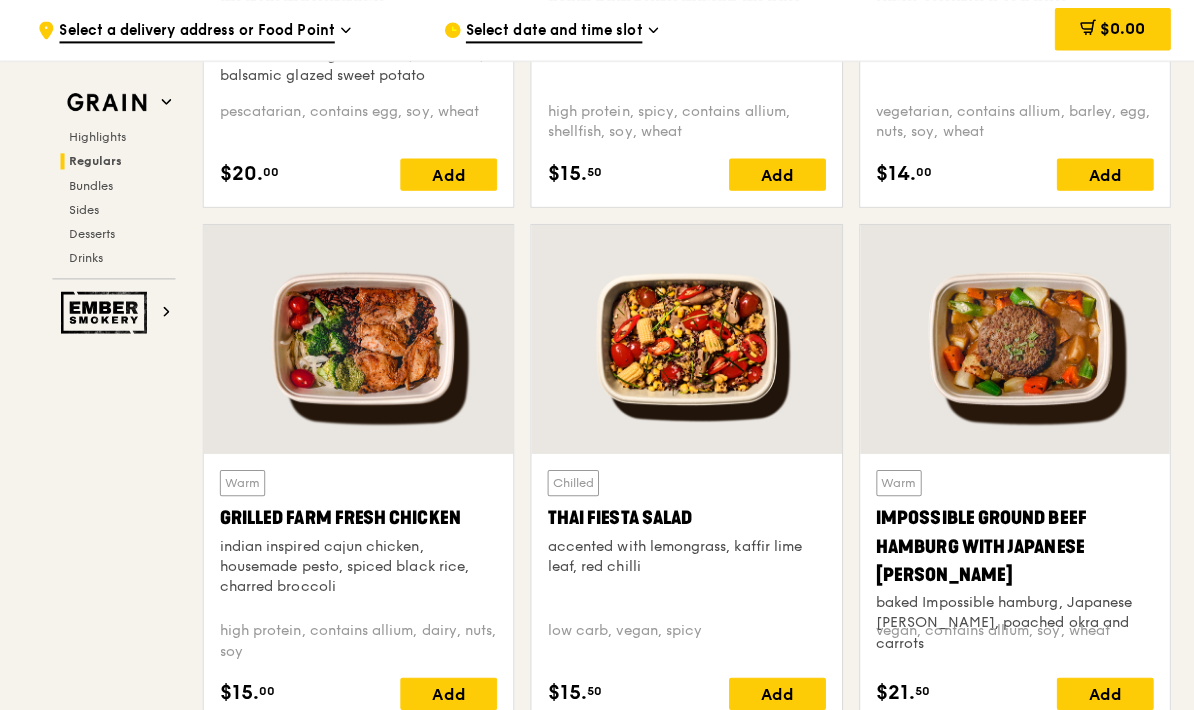scroll, scrollTop: 2149, scrollLeft: 0, axis: vertical 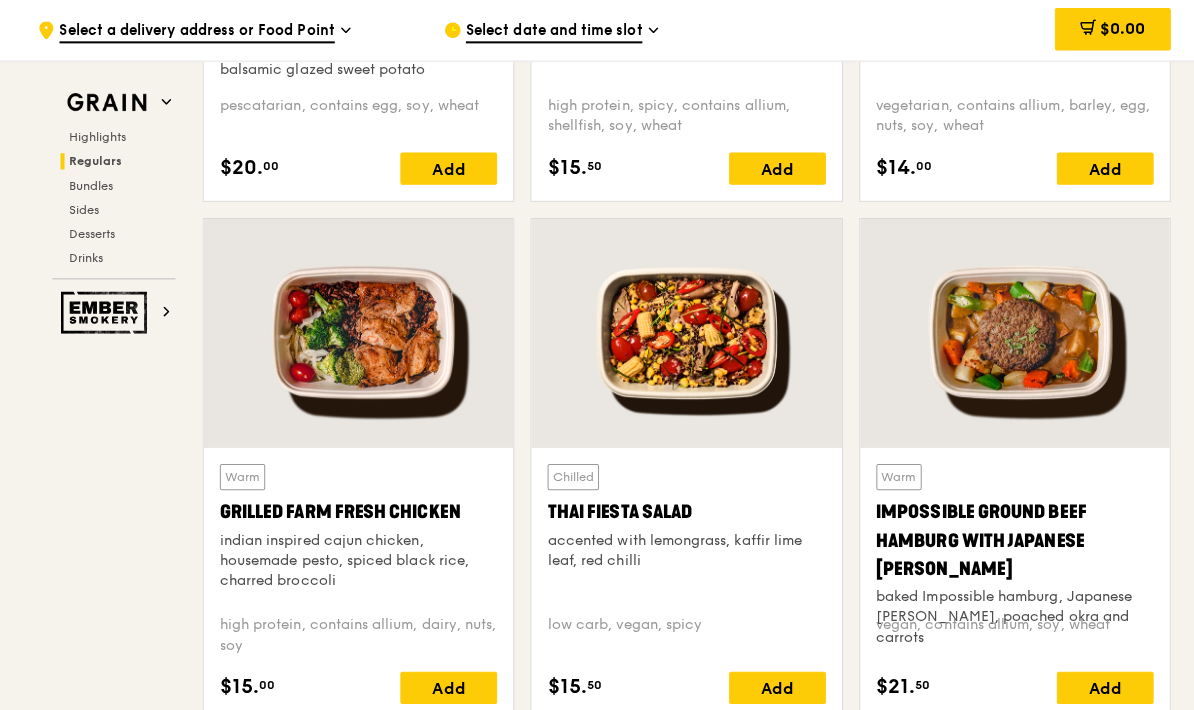 click at bounding box center (355, 330) 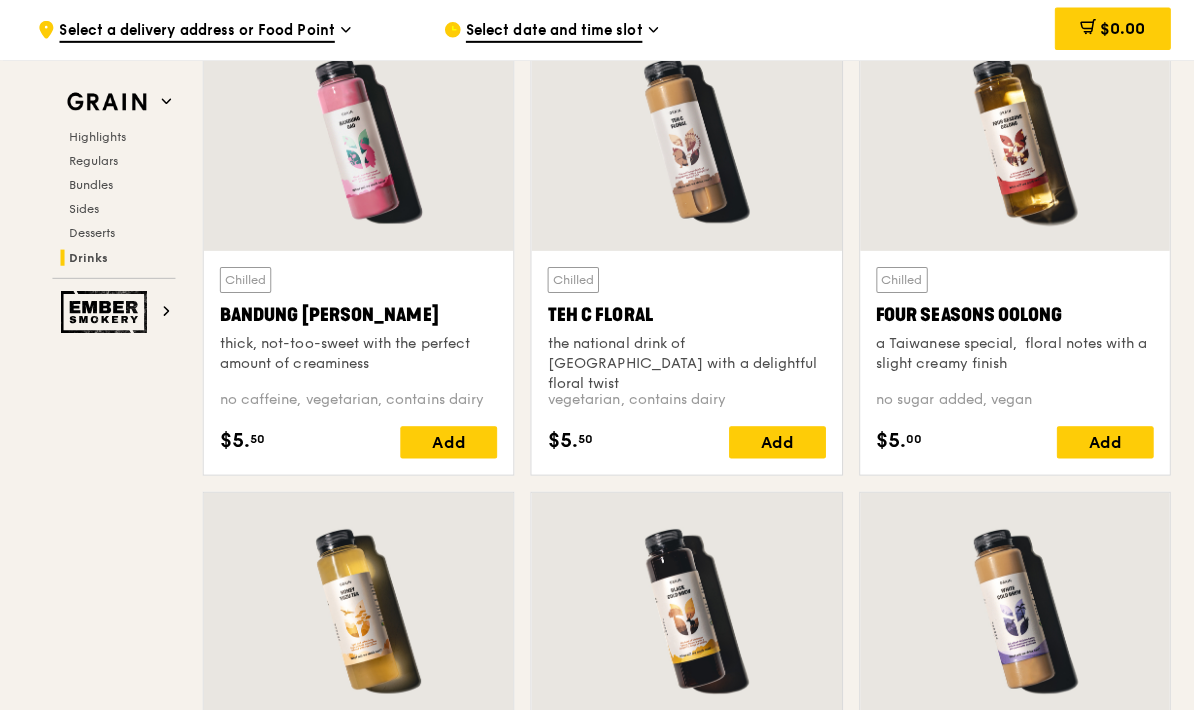 scroll, scrollTop: 7096, scrollLeft: 0, axis: vertical 